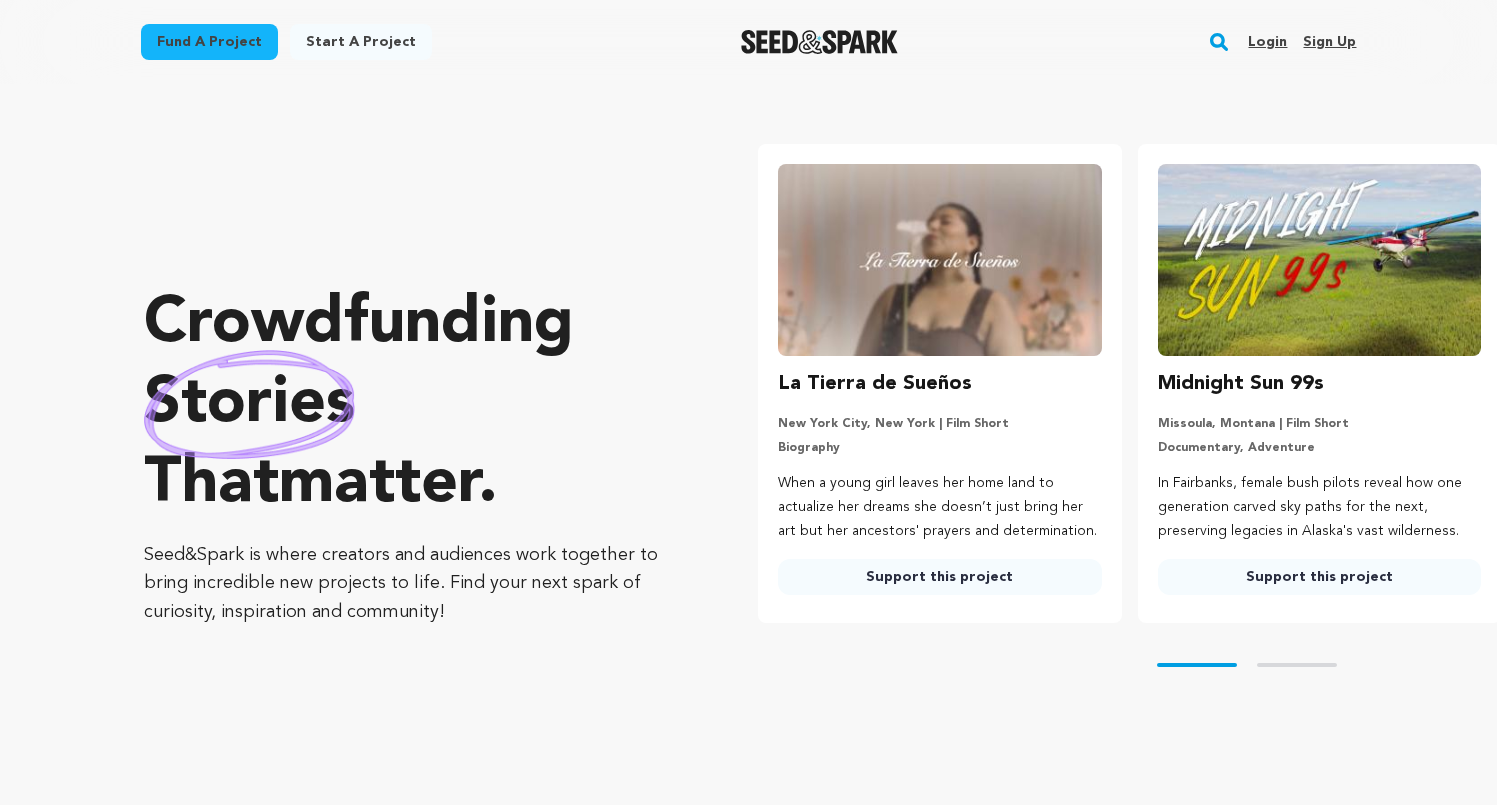scroll, scrollTop: 0, scrollLeft: 0, axis: both 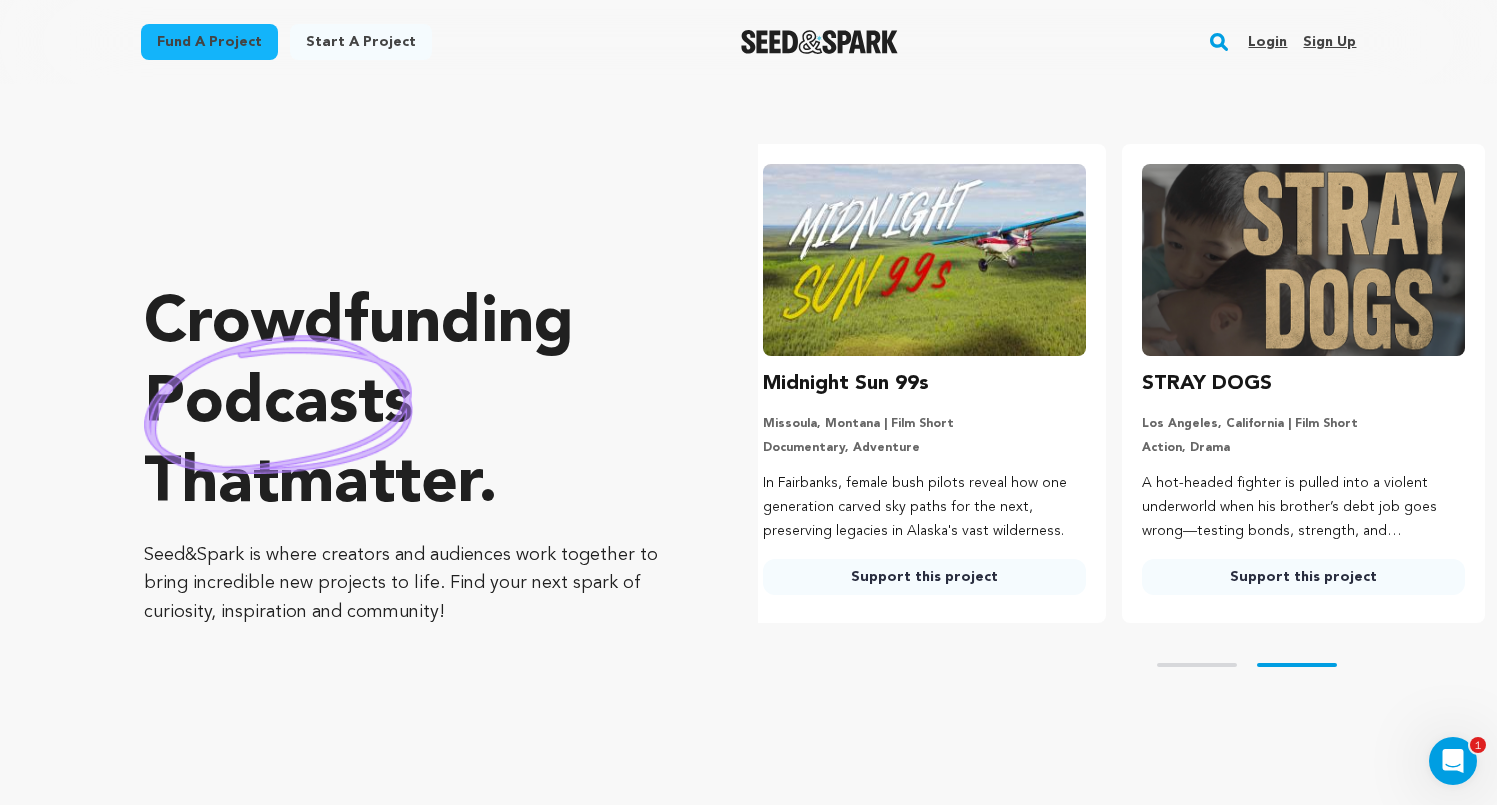 click on "Fund a project" at bounding box center (209, 42) 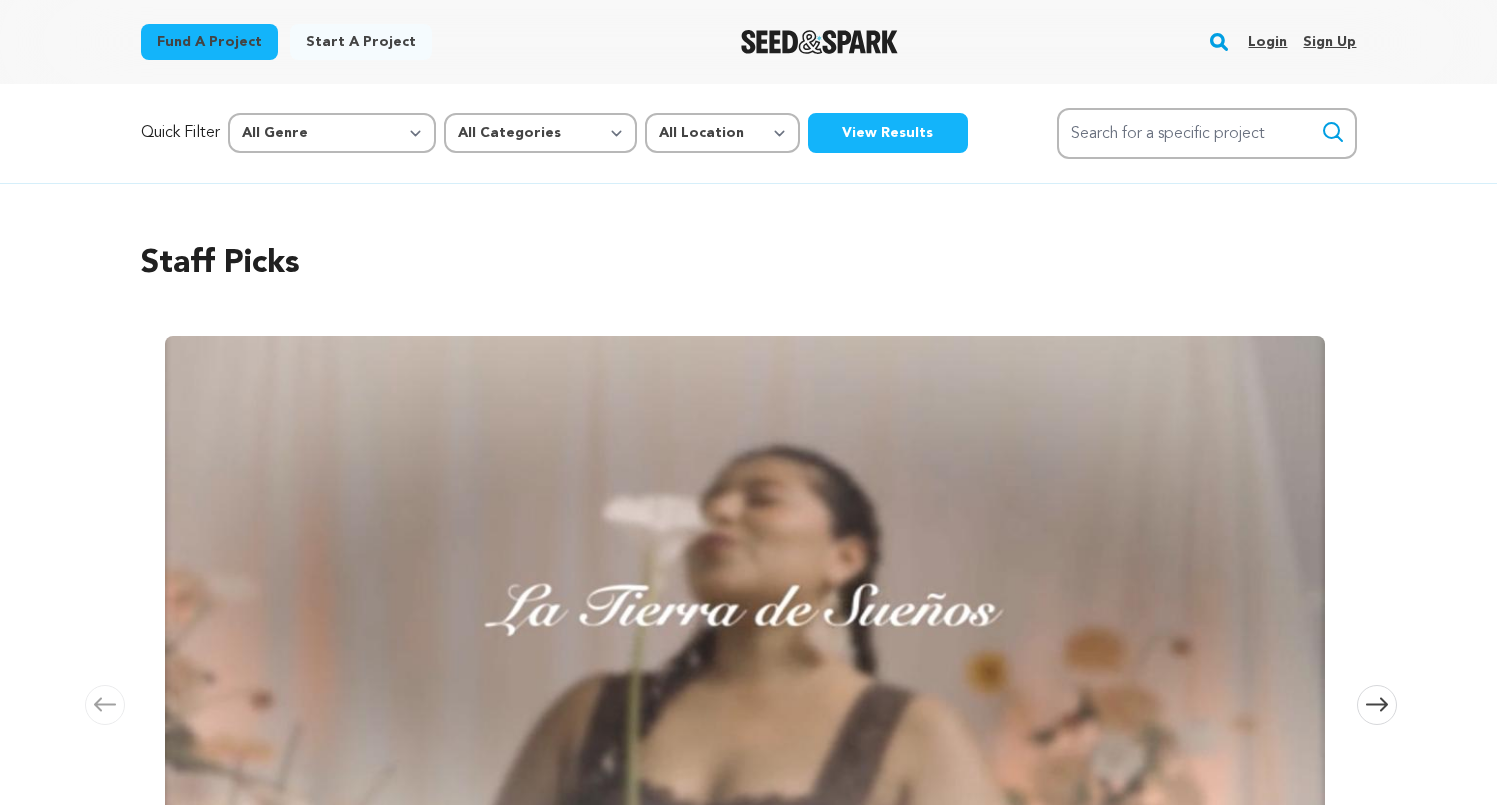 scroll, scrollTop: 0, scrollLeft: 0, axis: both 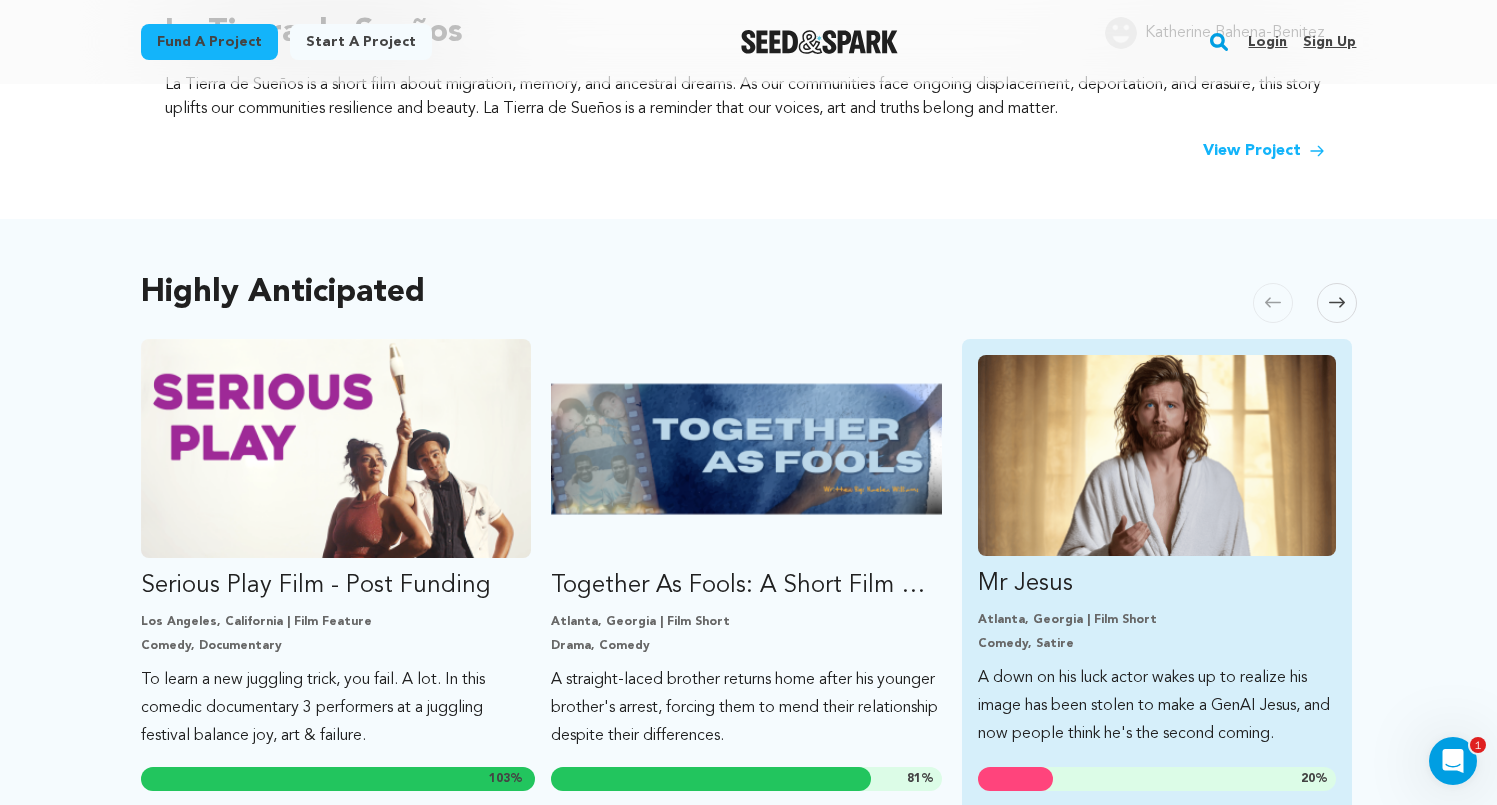 click at bounding box center [1157, 455] 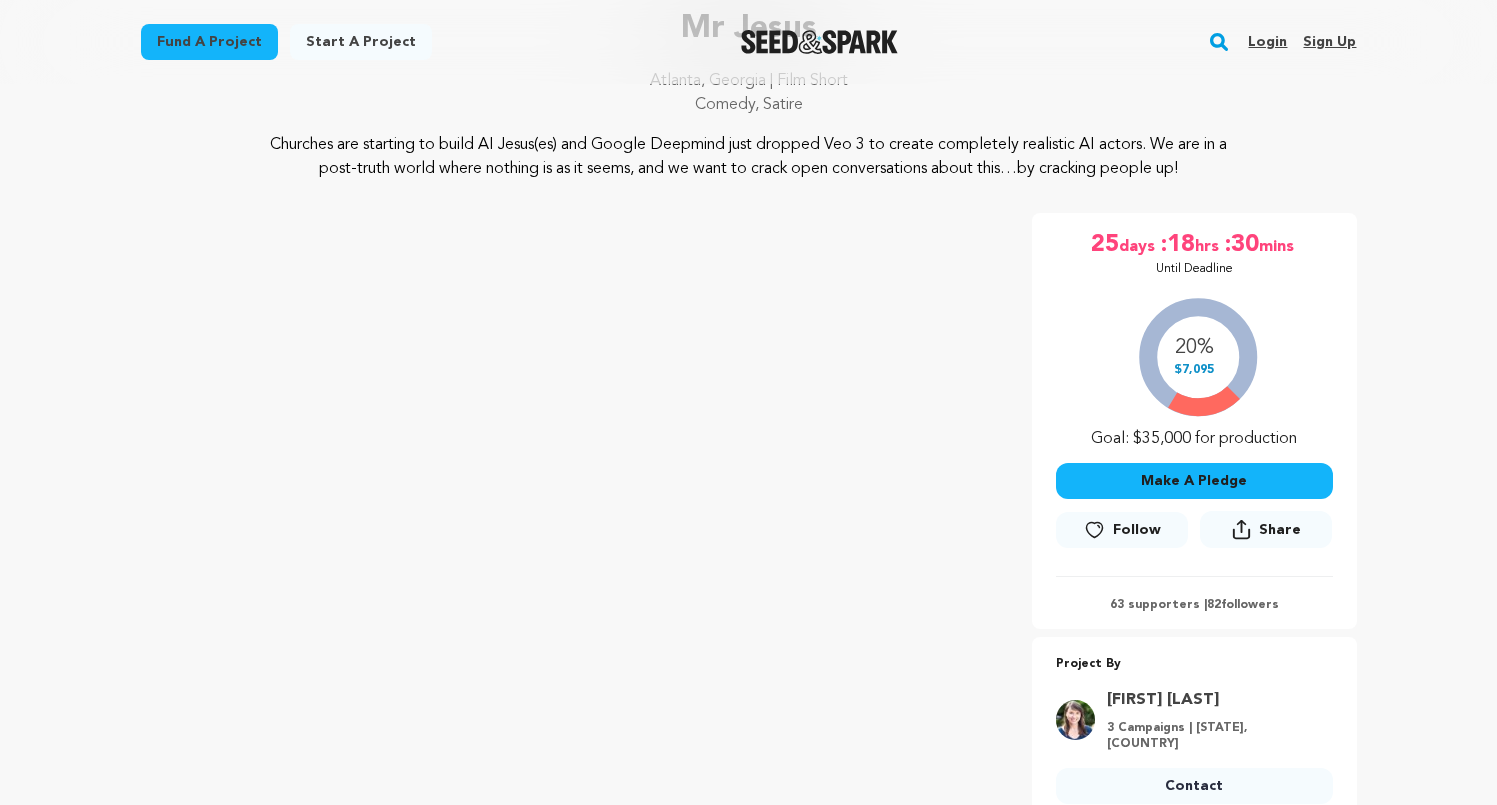 scroll, scrollTop: 296, scrollLeft: 0, axis: vertical 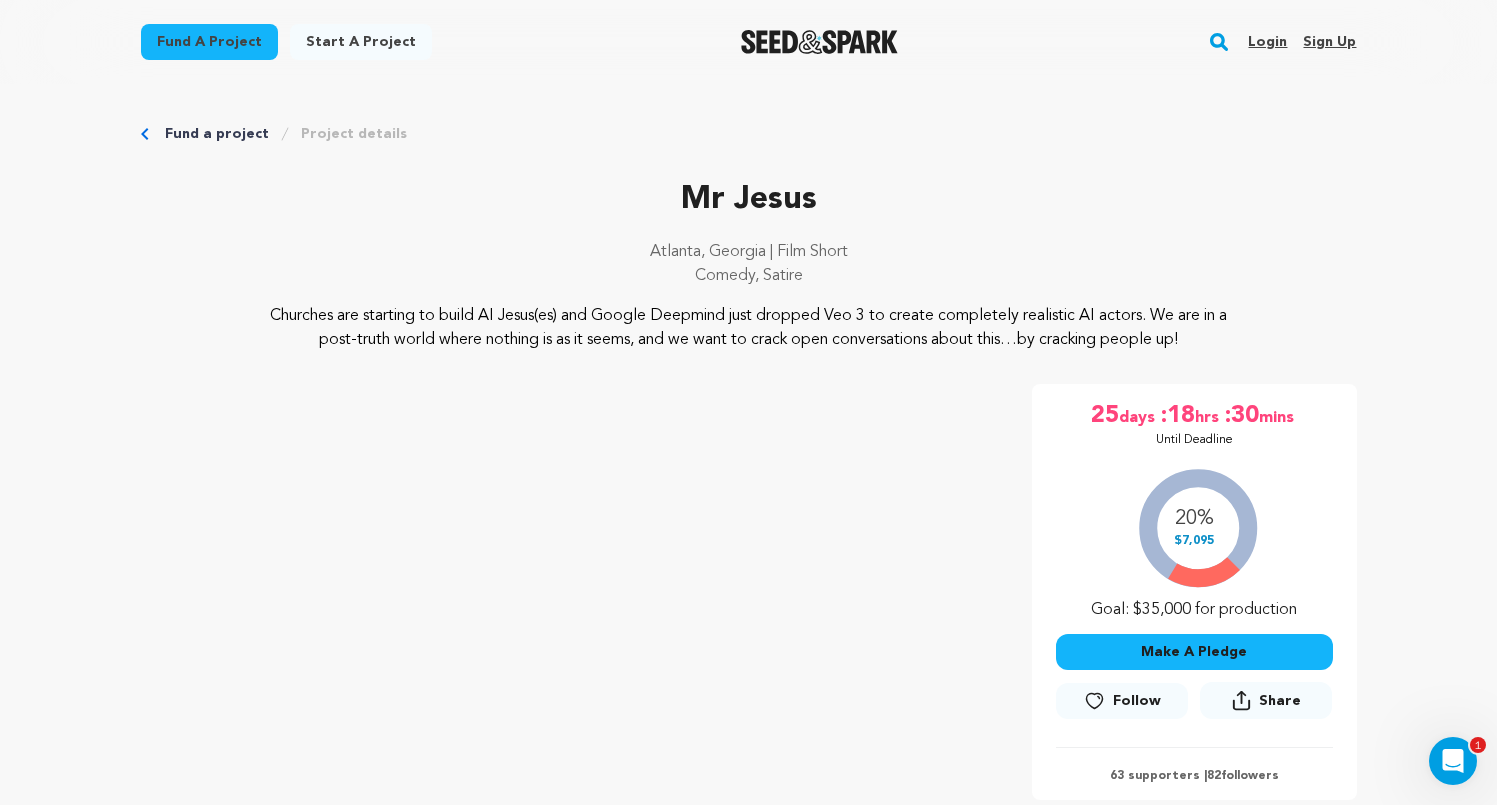 click on "Fund a project" at bounding box center [217, 134] 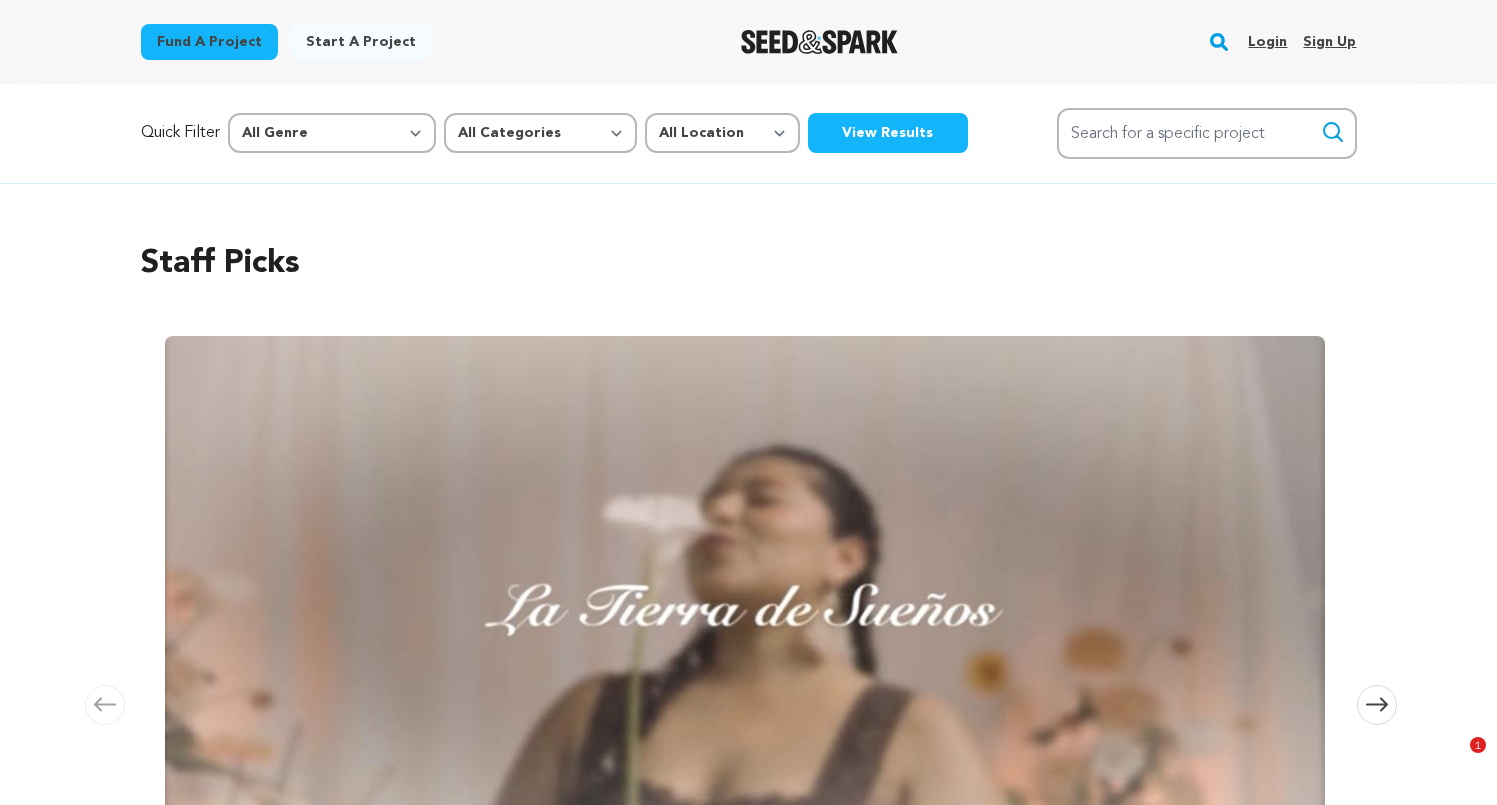 scroll, scrollTop: 964, scrollLeft: 0, axis: vertical 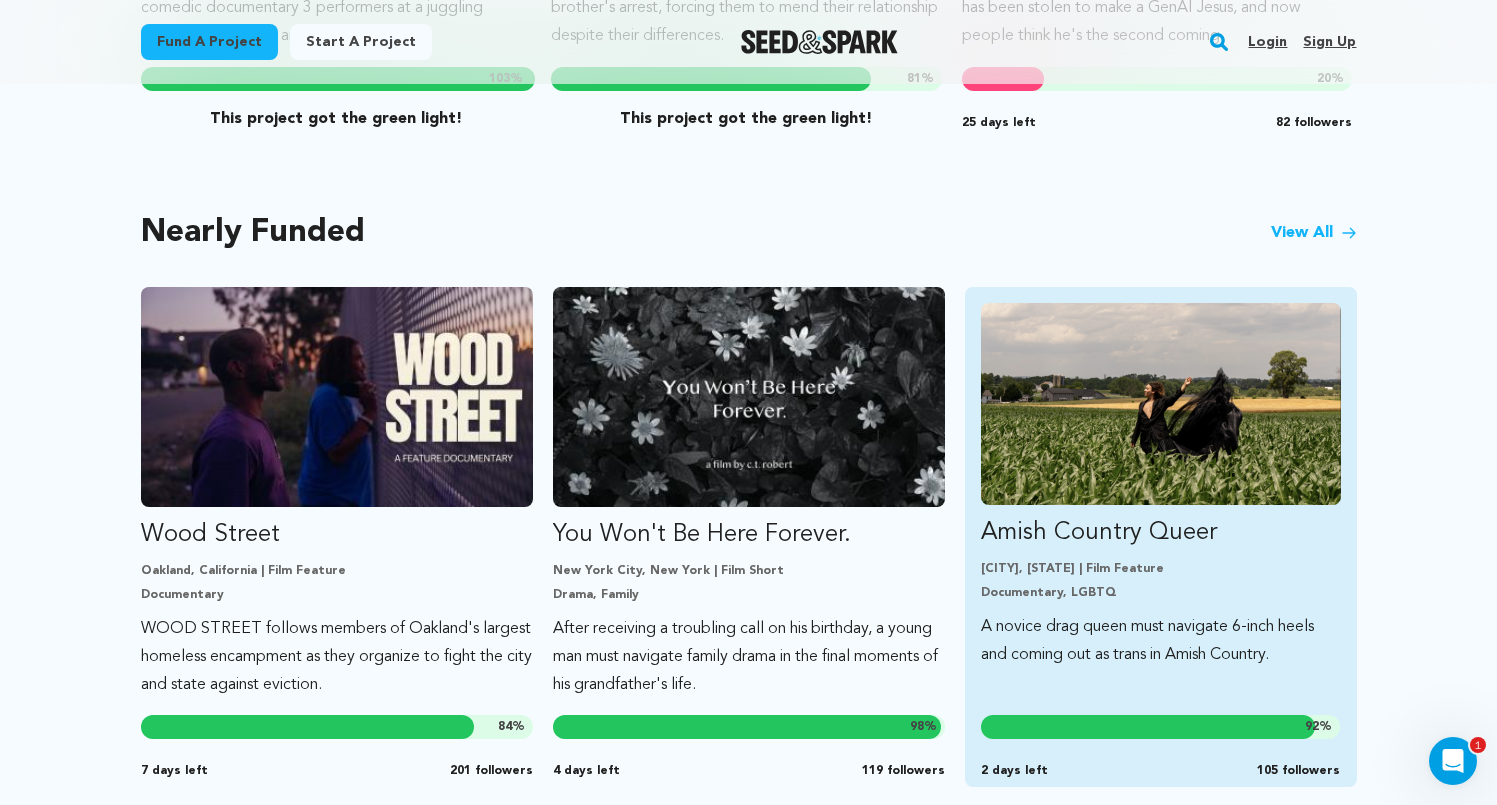 click at bounding box center [1161, 404] 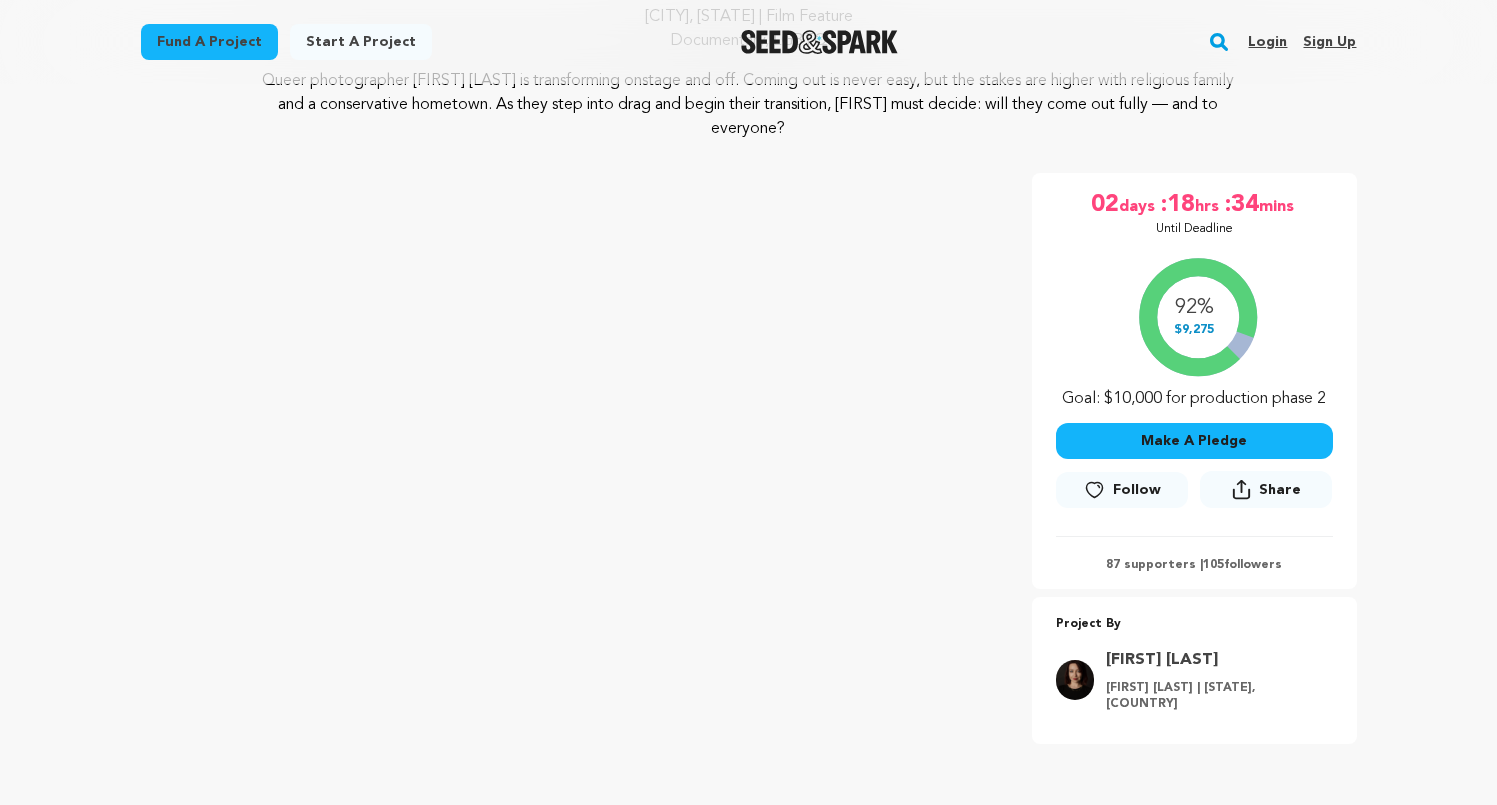 scroll, scrollTop: 216, scrollLeft: 0, axis: vertical 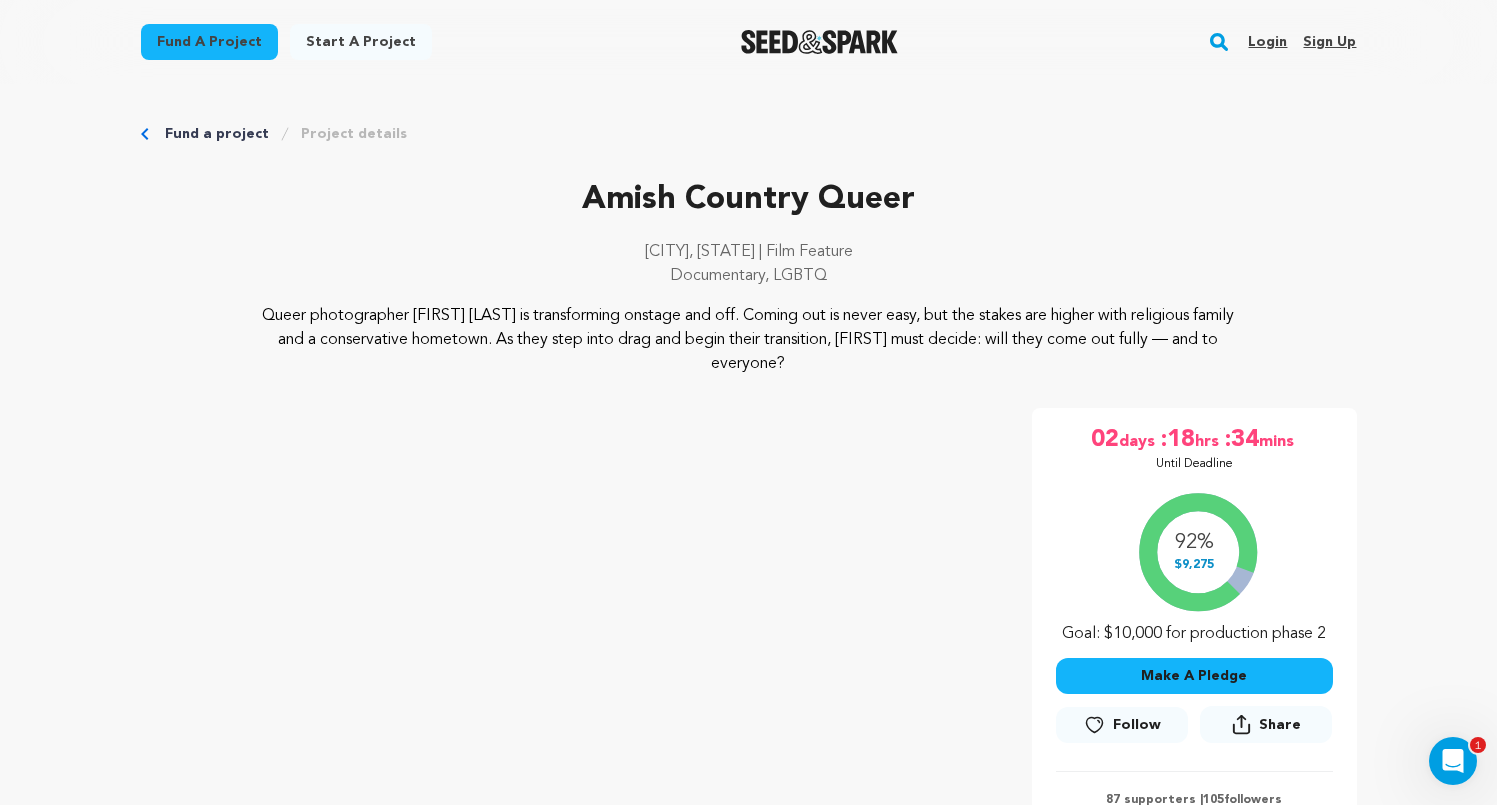 click on "Fund a project" at bounding box center [217, 134] 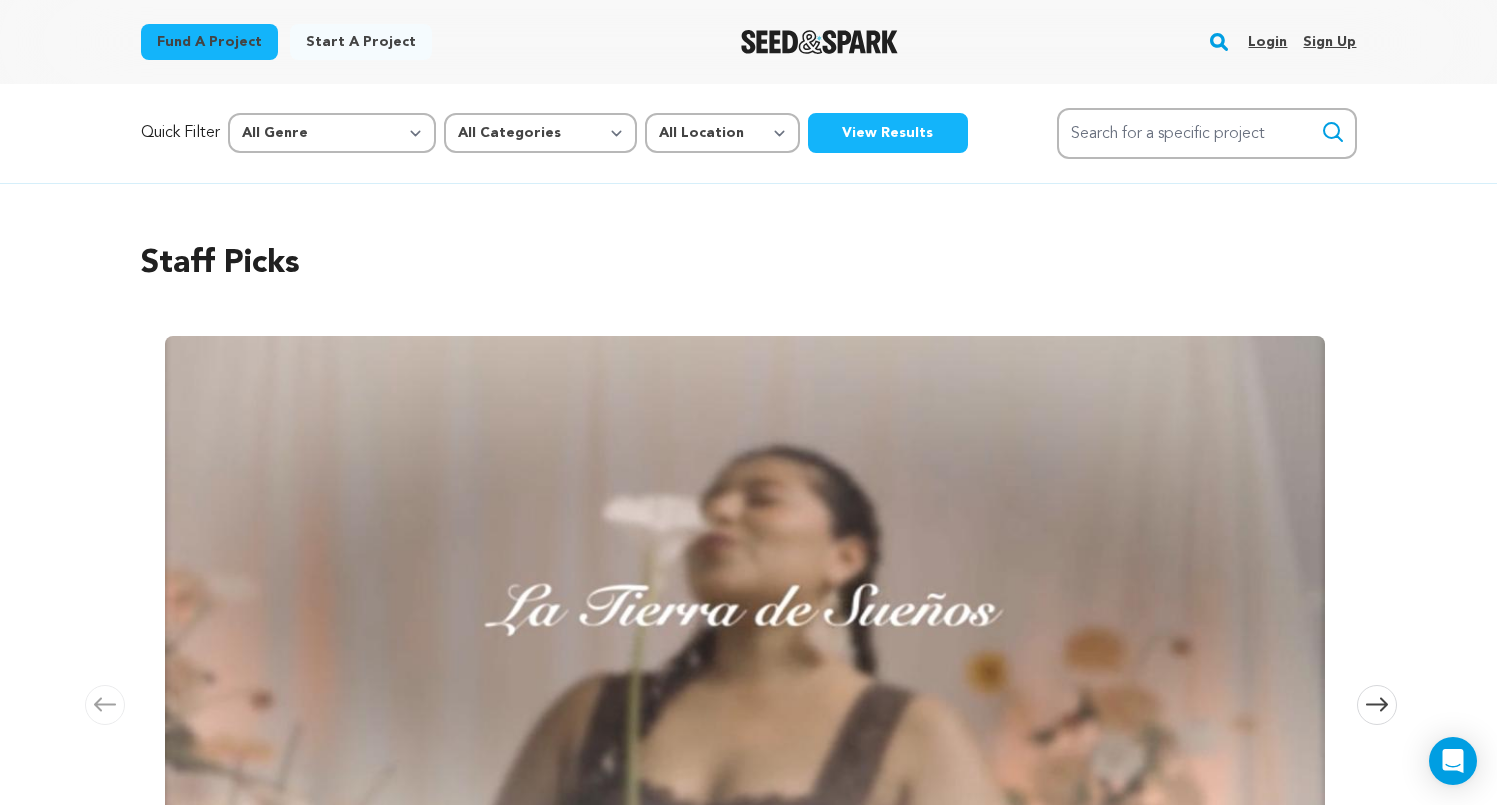 scroll, scrollTop: 0, scrollLeft: 0, axis: both 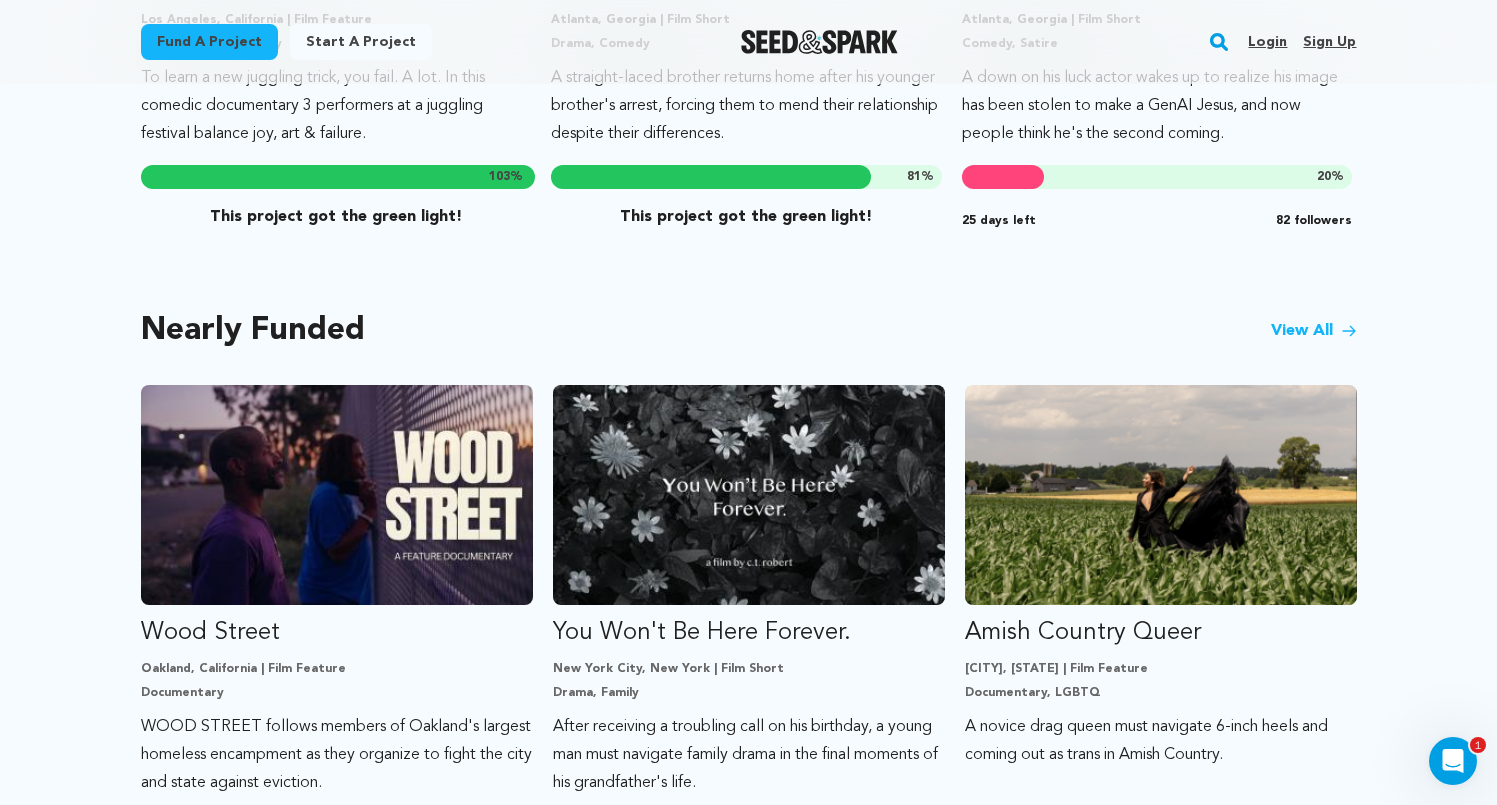 click on "View All" at bounding box center (1314, 331) 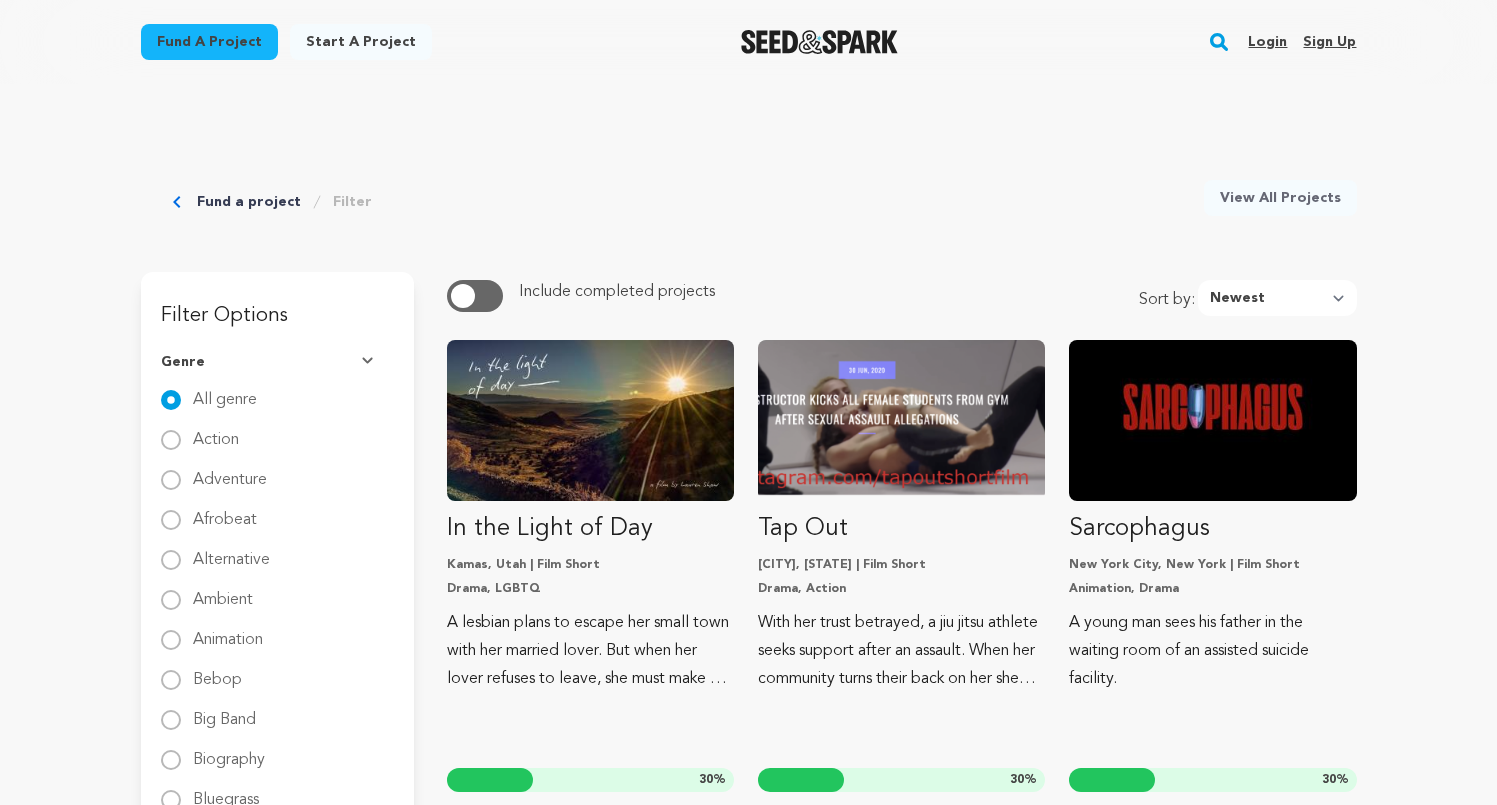 scroll, scrollTop: 0, scrollLeft: 0, axis: both 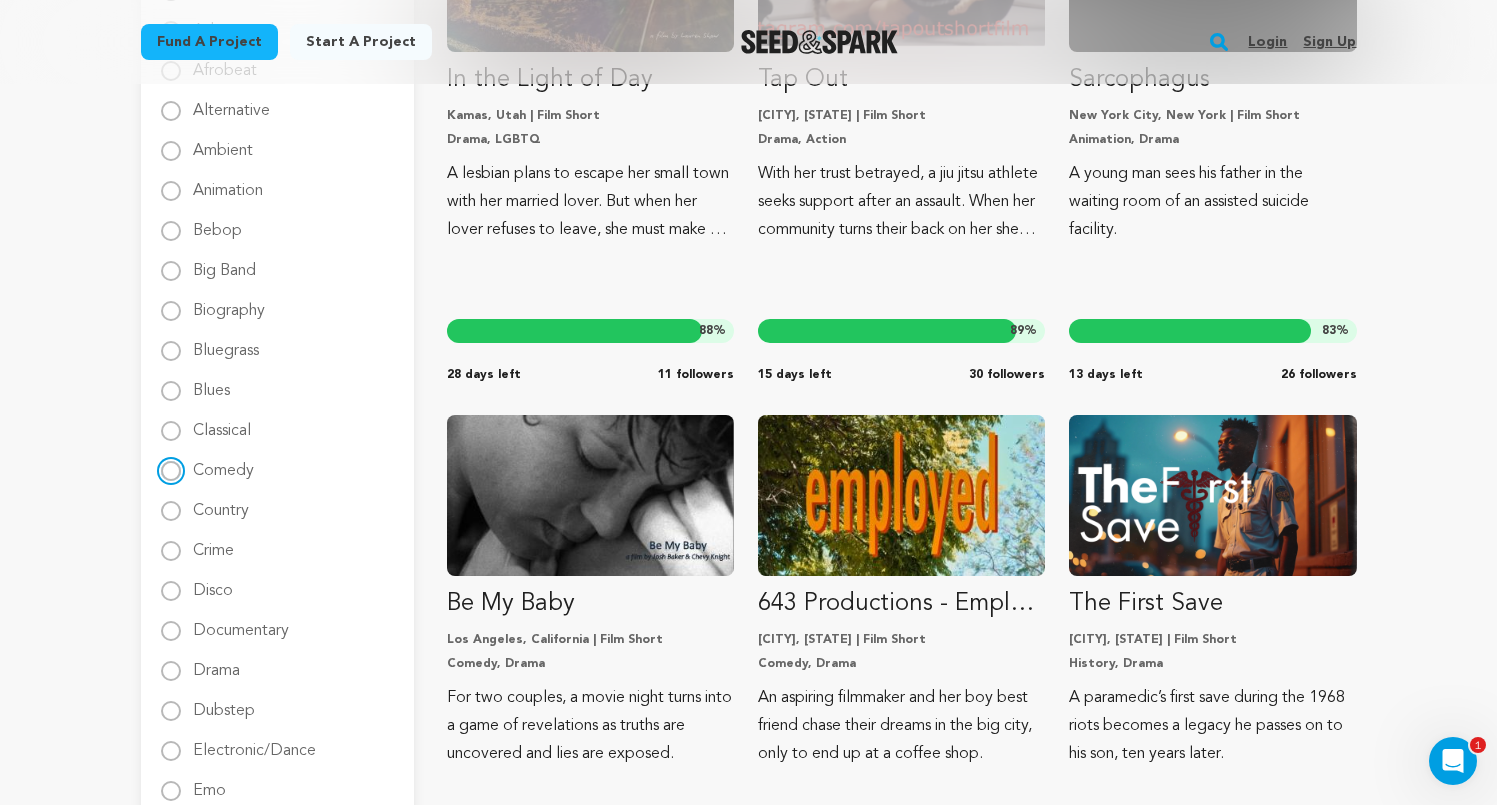 click on "Comedy" at bounding box center (171, 471) 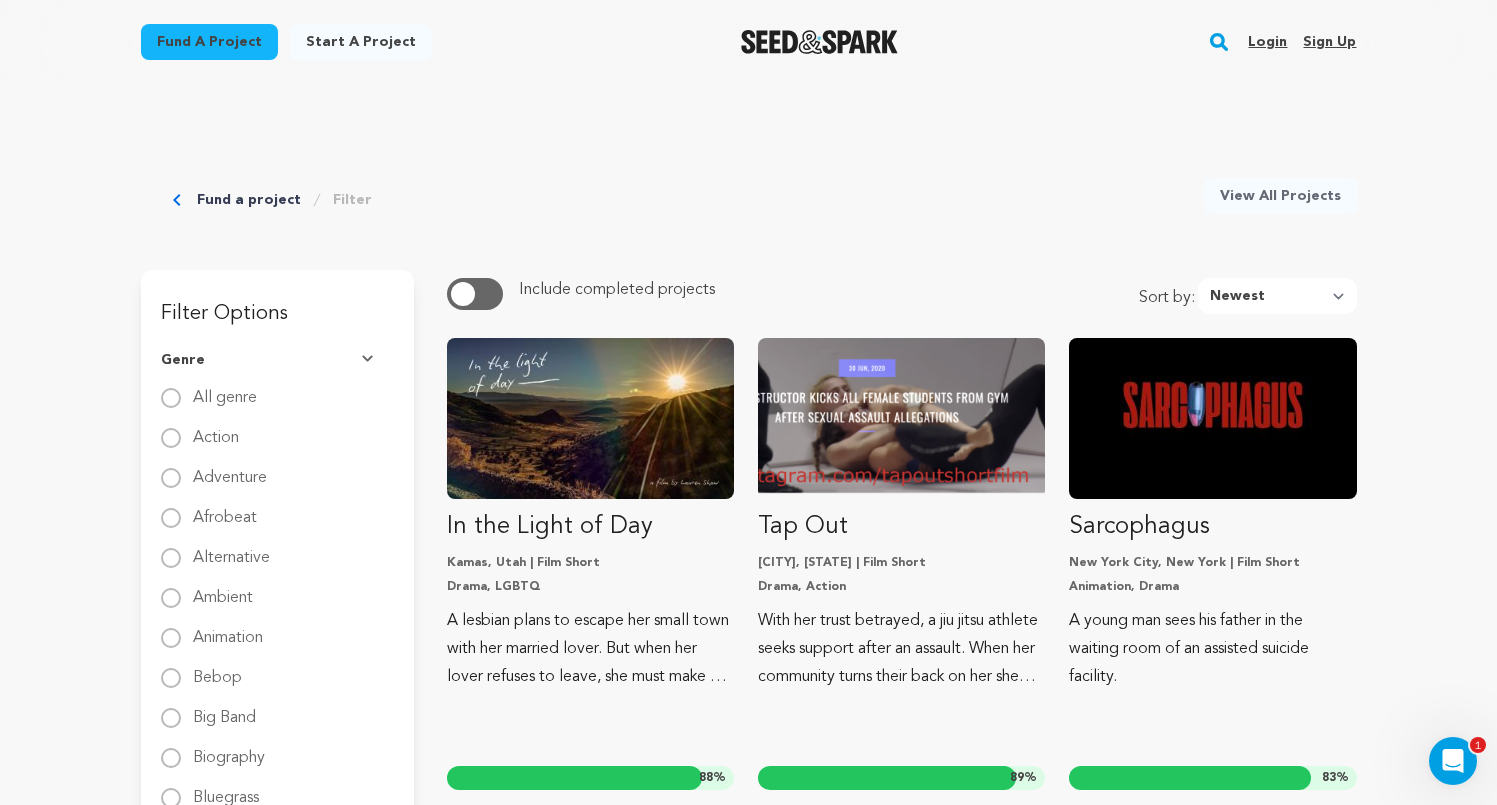 scroll, scrollTop: 0, scrollLeft: 0, axis: both 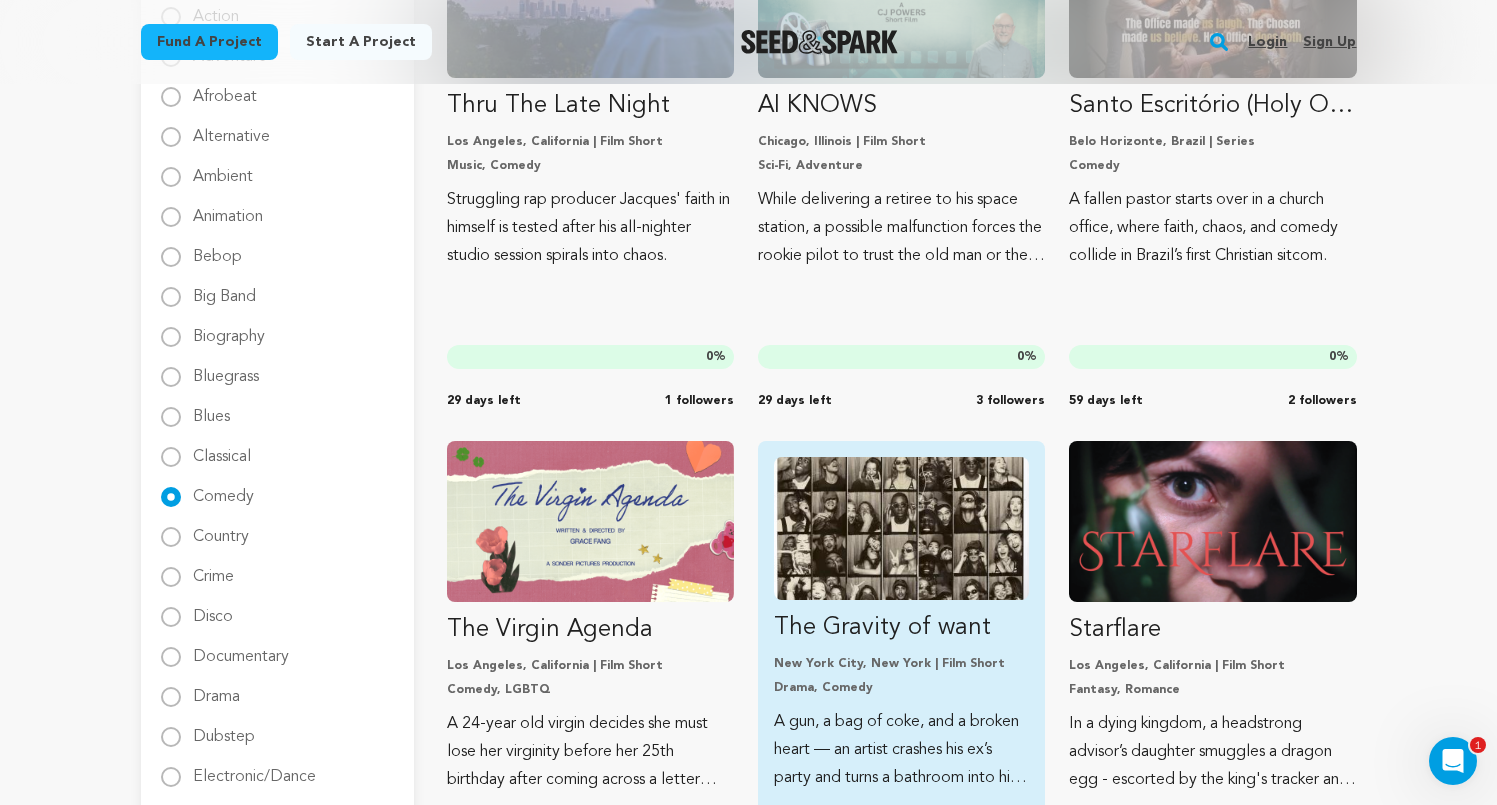 click at bounding box center [901, 528] 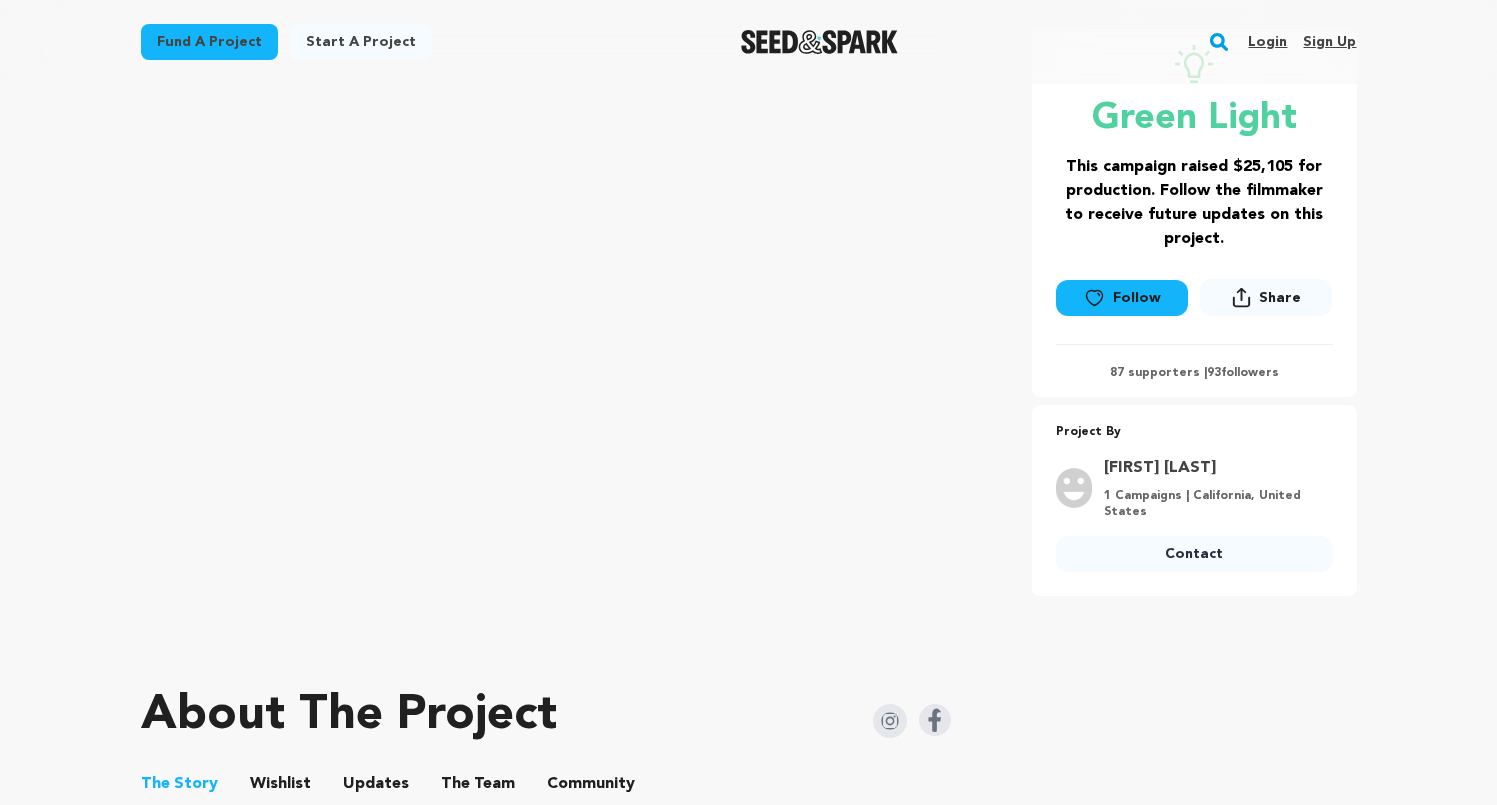 scroll, scrollTop: 351, scrollLeft: 0, axis: vertical 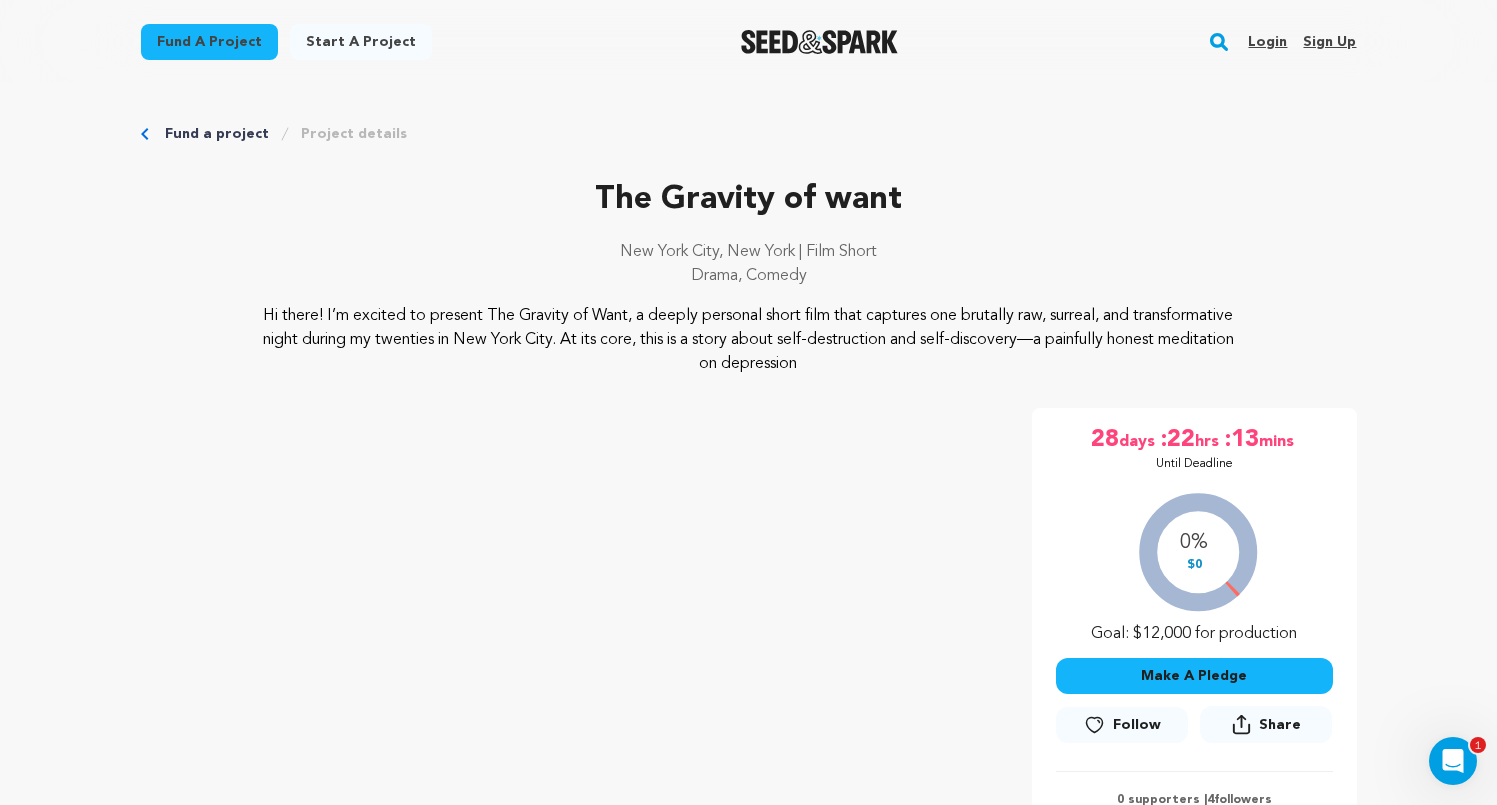 click on "Fund a project" at bounding box center (217, 134) 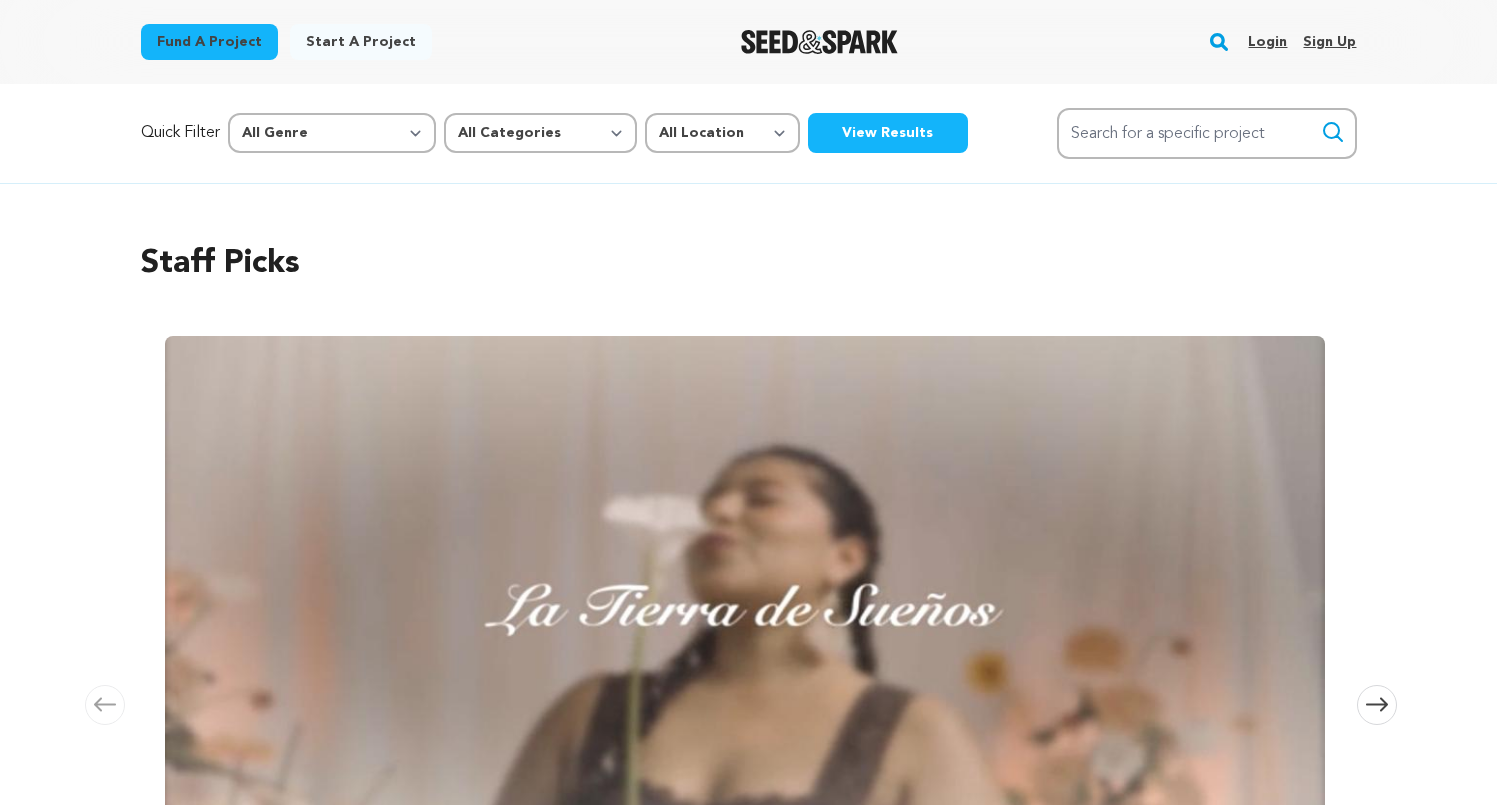 scroll, scrollTop: 0, scrollLeft: 0, axis: both 